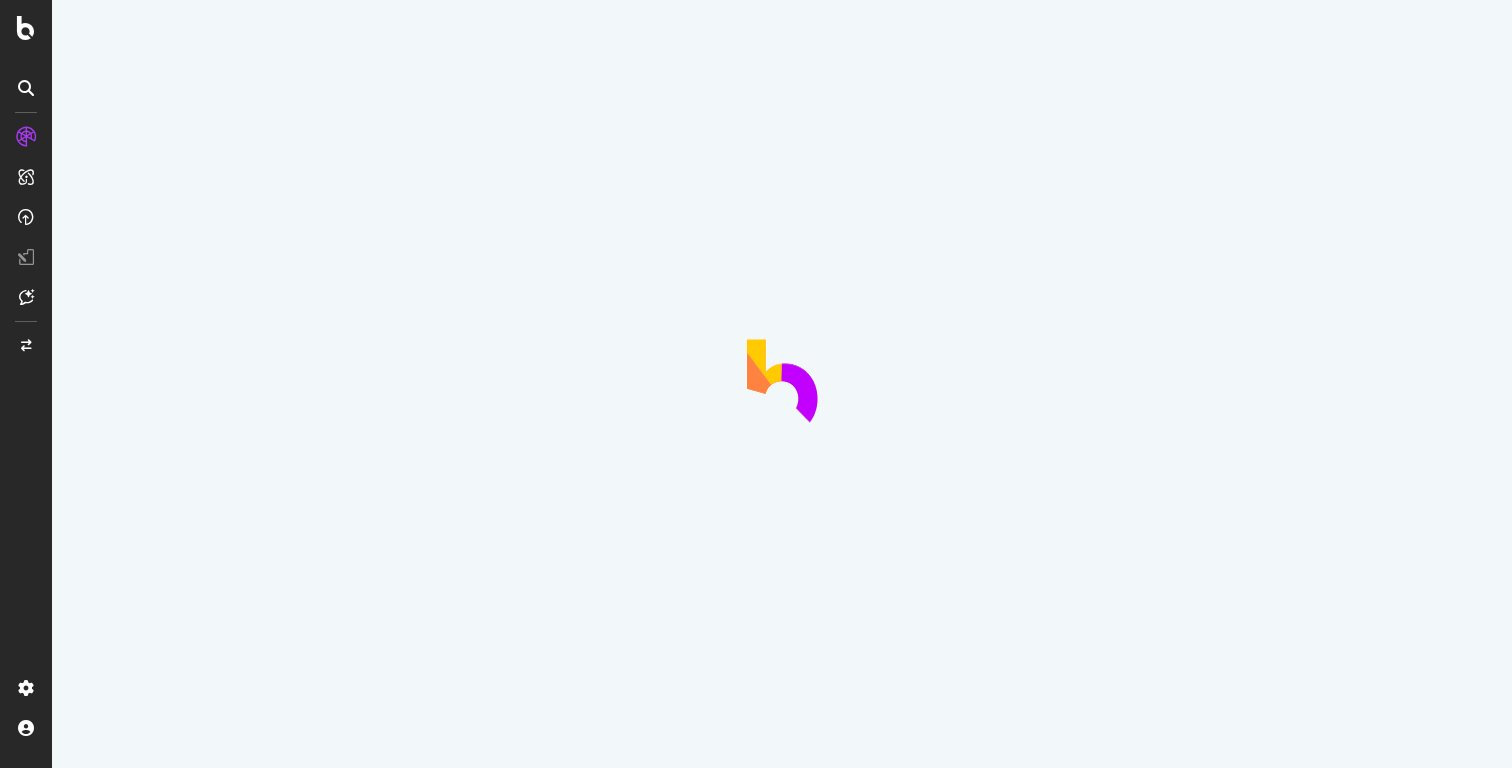 scroll, scrollTop: 0, scrollLeft: 0, axis: both 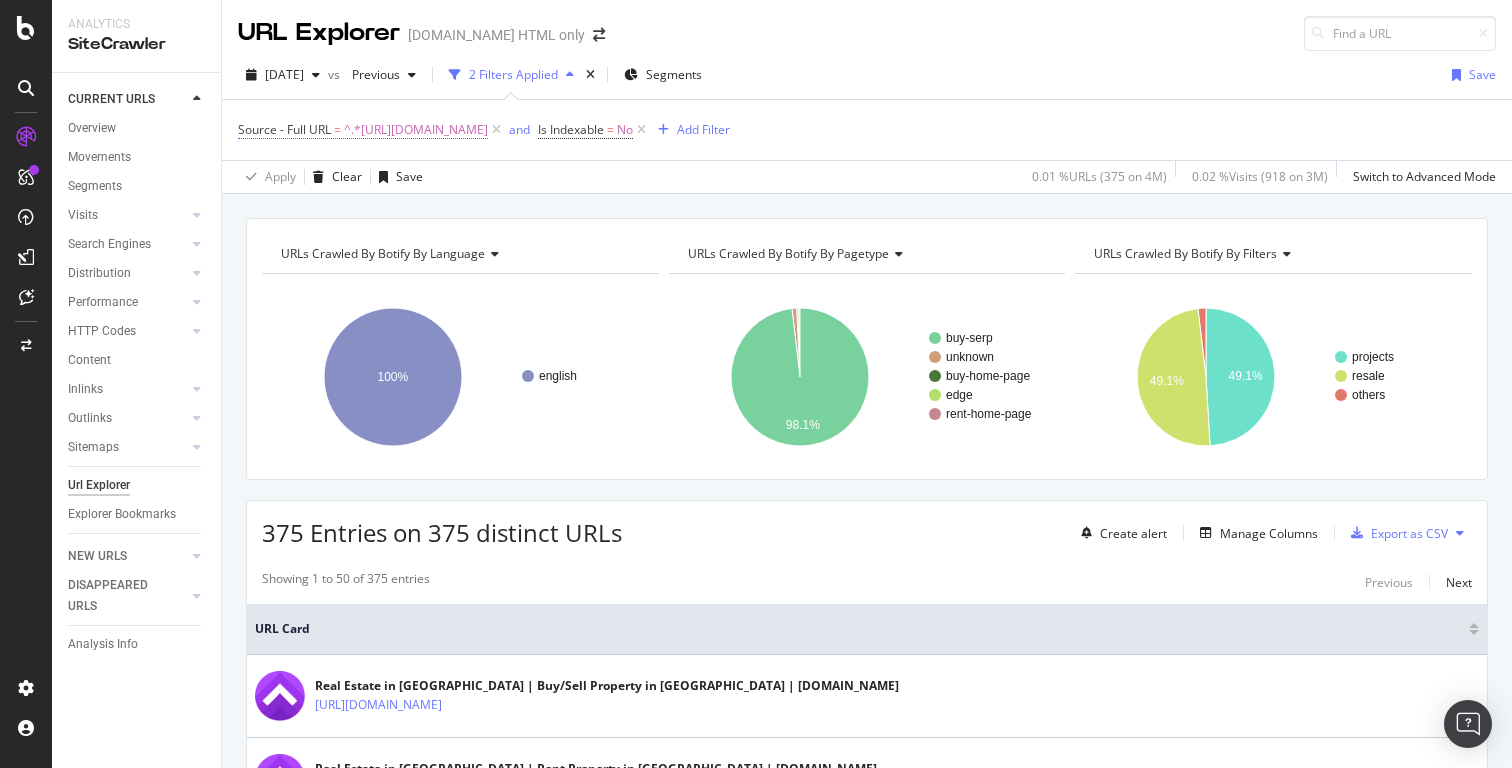 click on "Source - Full URL" at bounding box center (284, 129) 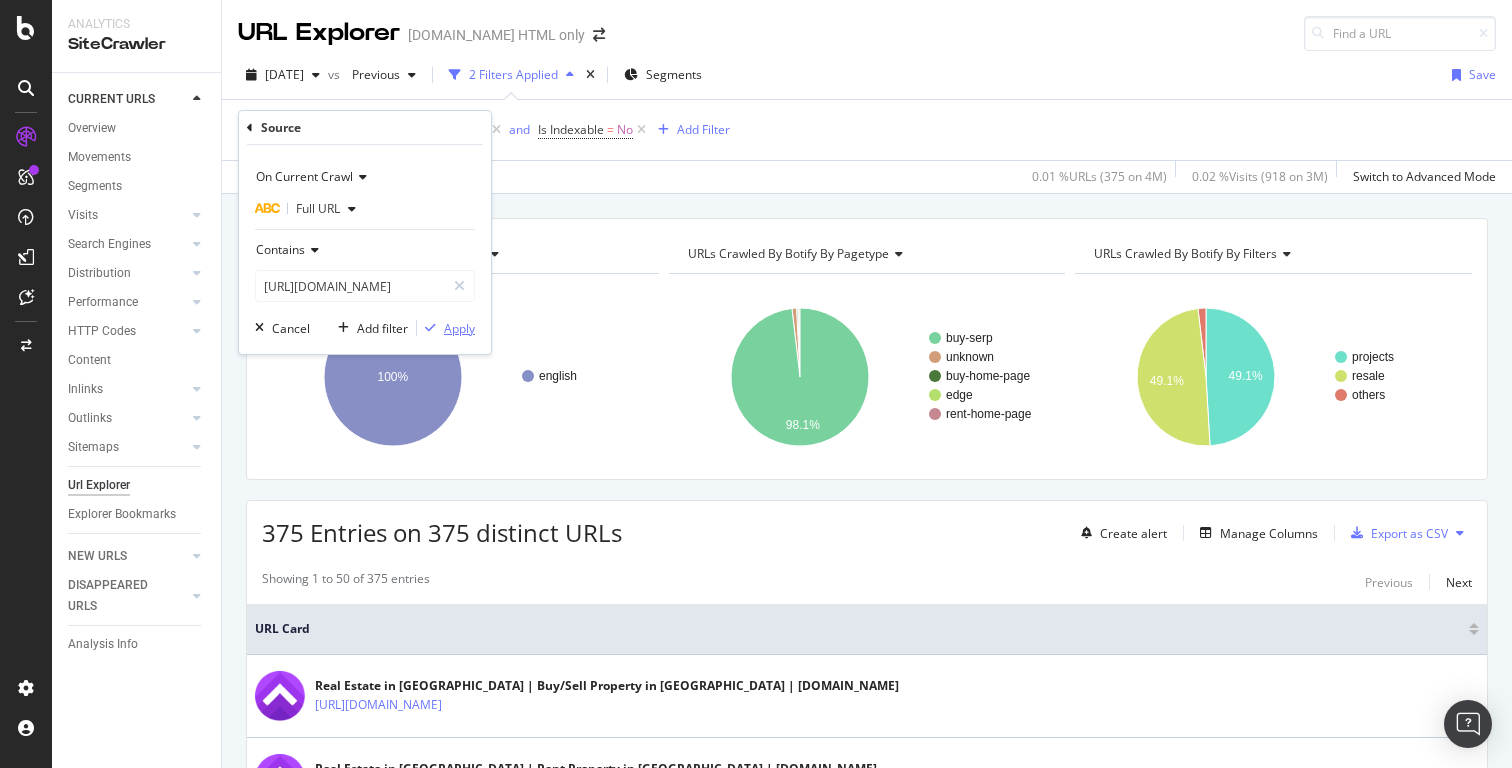 click on "Apply" at bounding box center (459, 328) 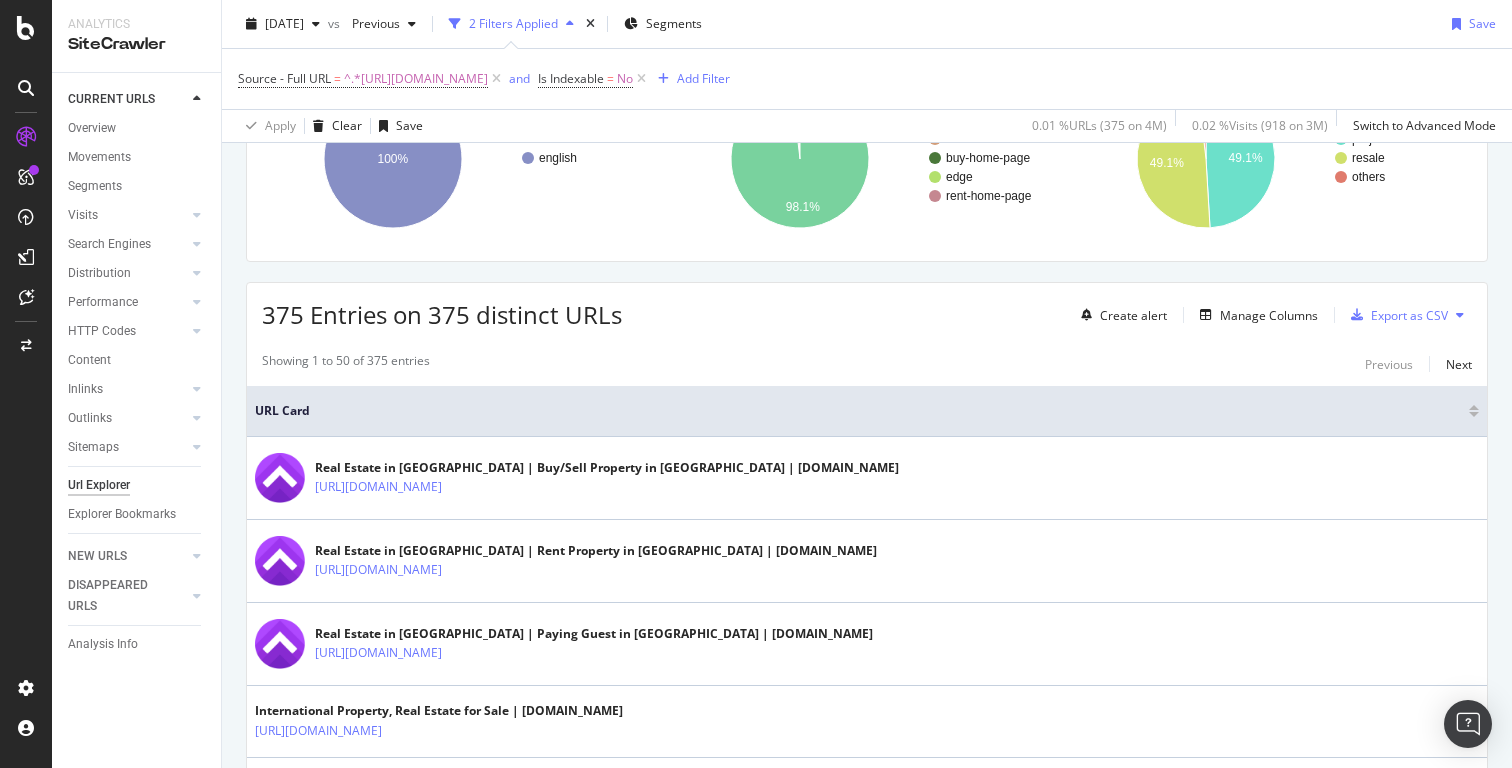 scroll, scrollTop: 0, scrollLeft: 0, axis: both 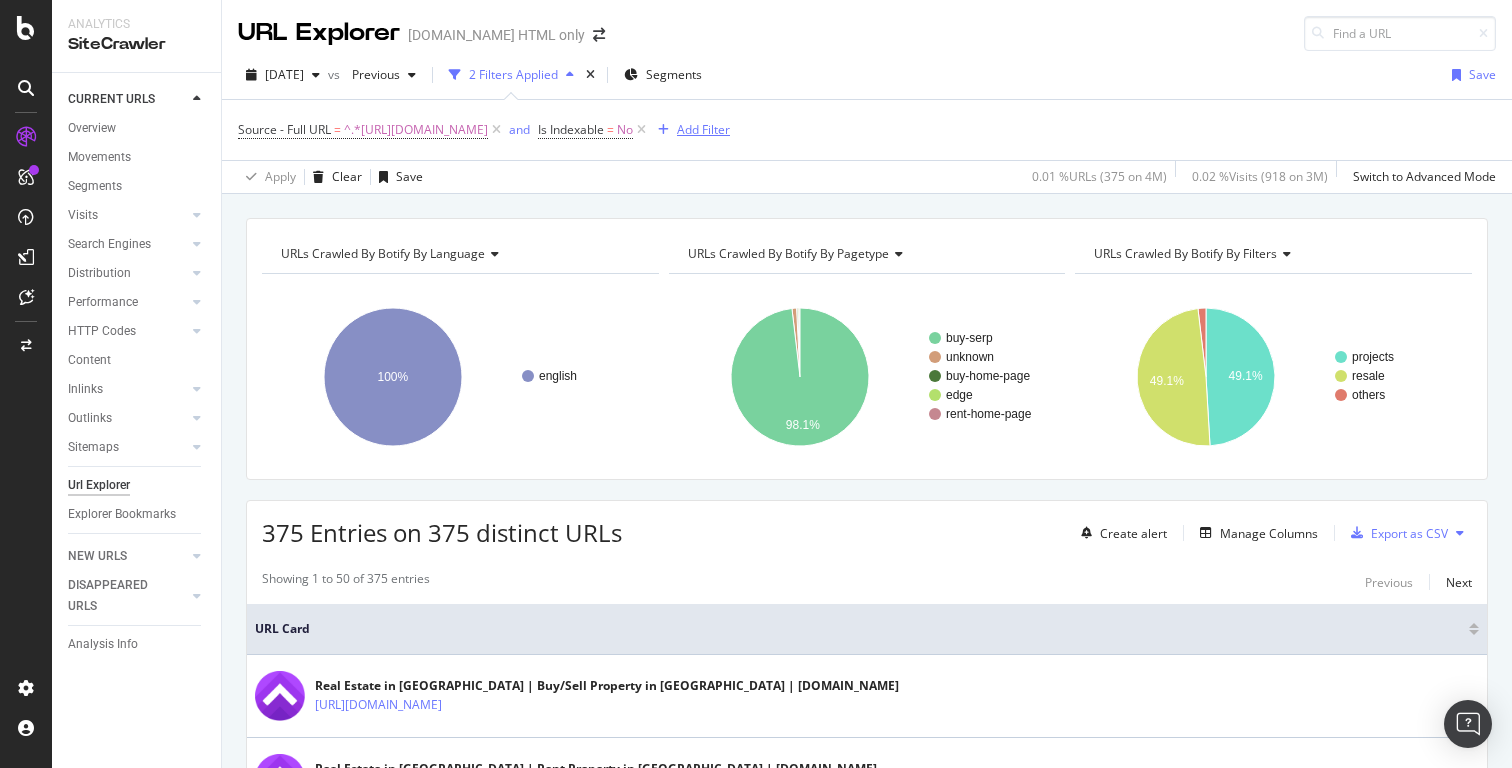 click on "Add Filter" at bounding box center (703, 129) 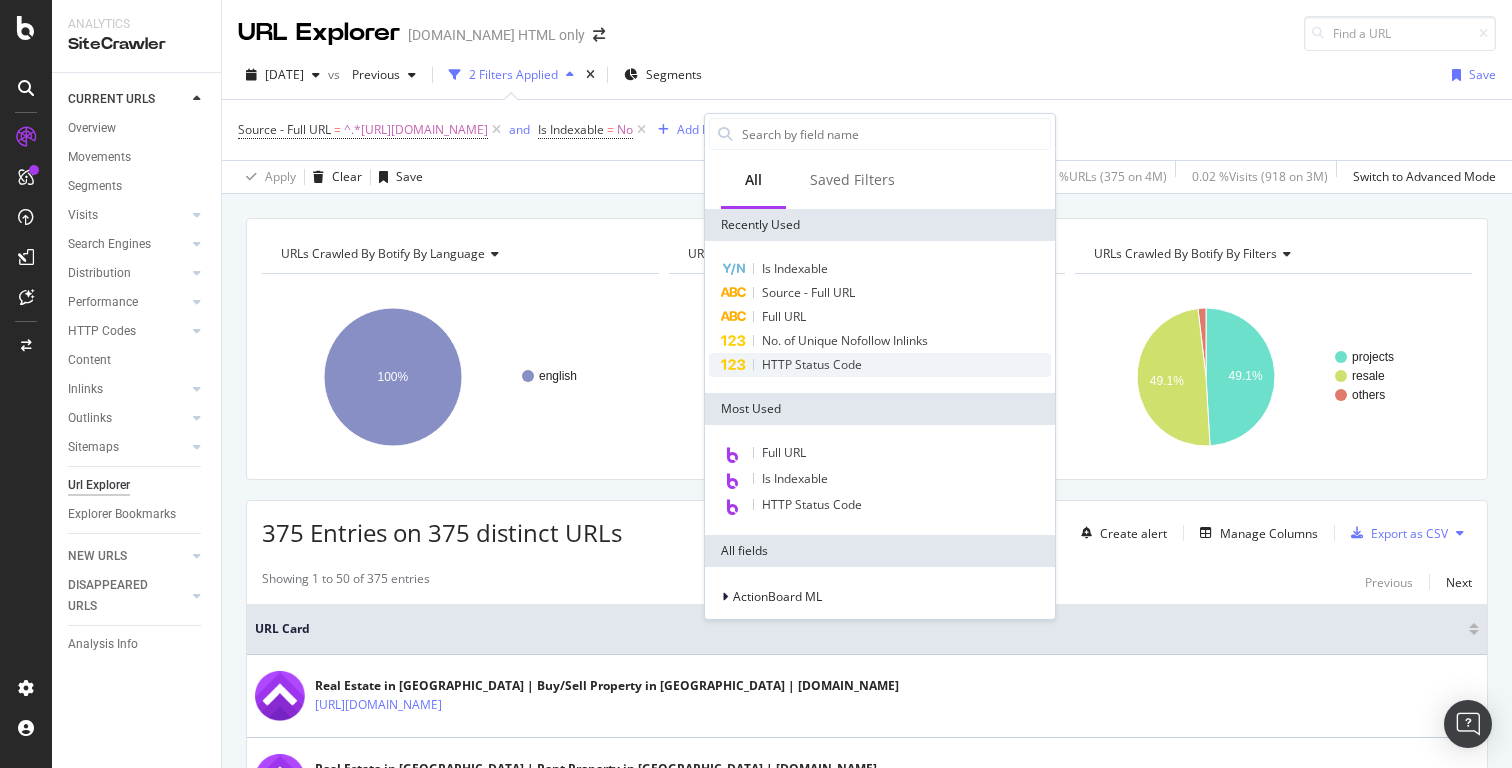 click on "HTTP Status Code" at bounding box center [812, 364] 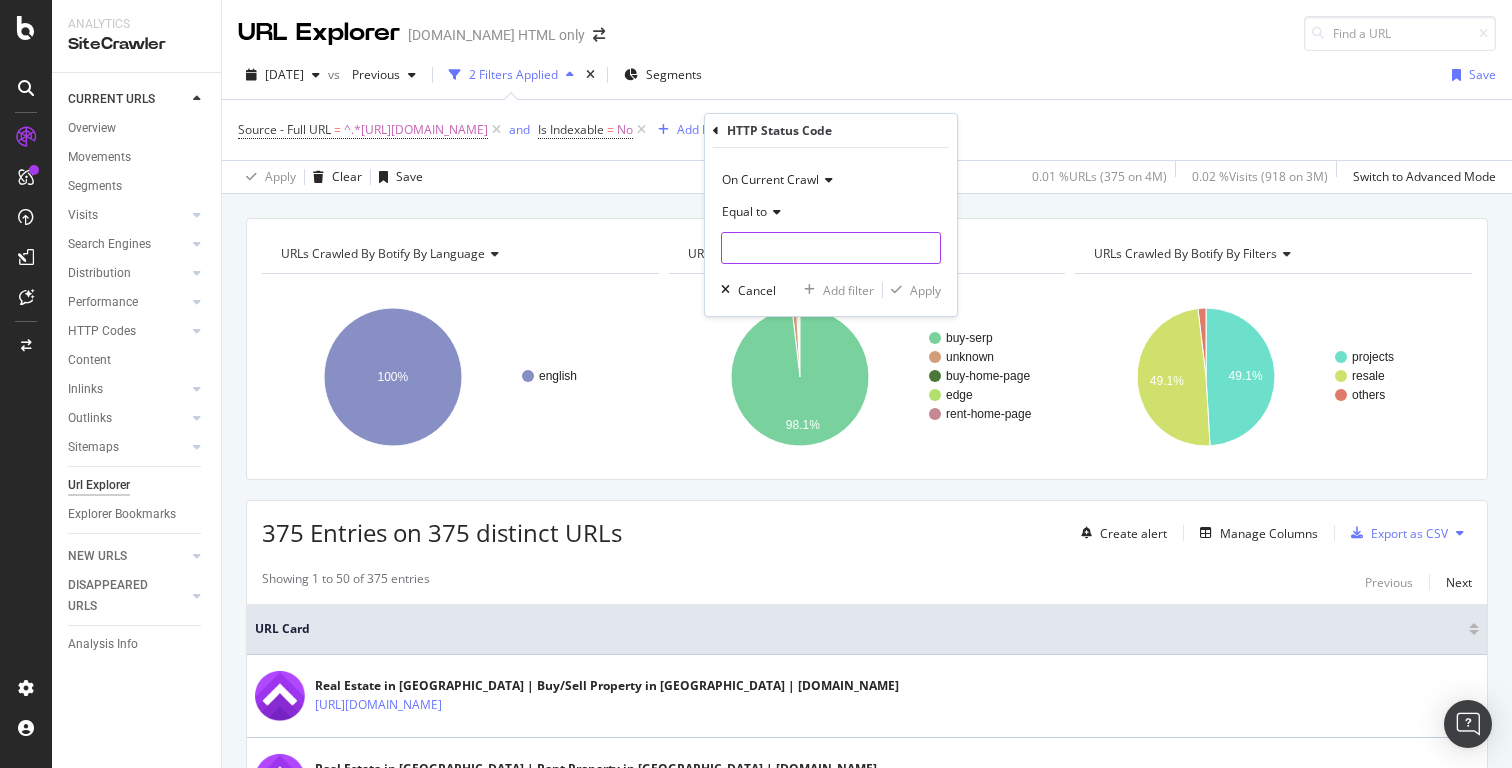 click at bounding box center (831, 248) 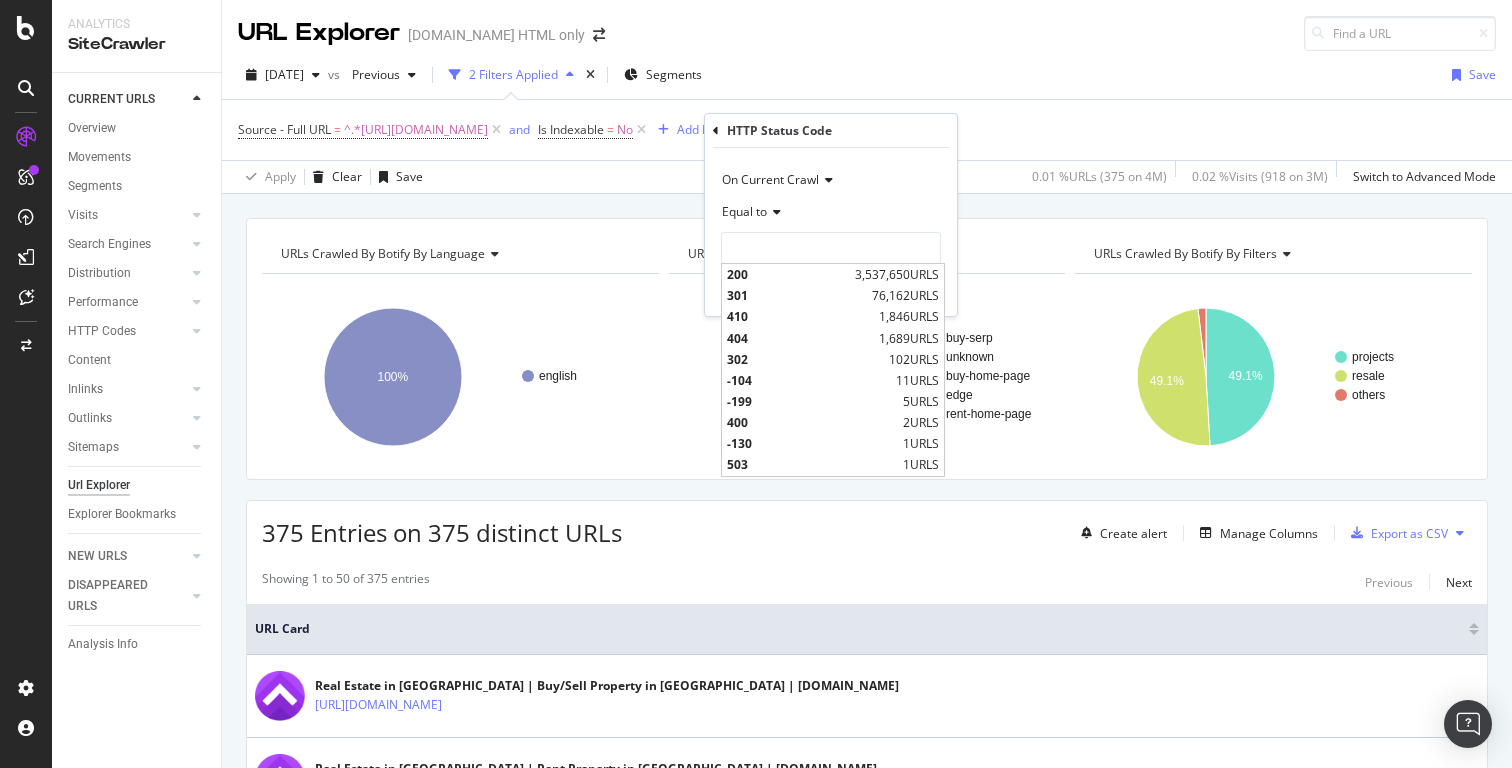 click on "Equal to" at bounding box center (831, 212) 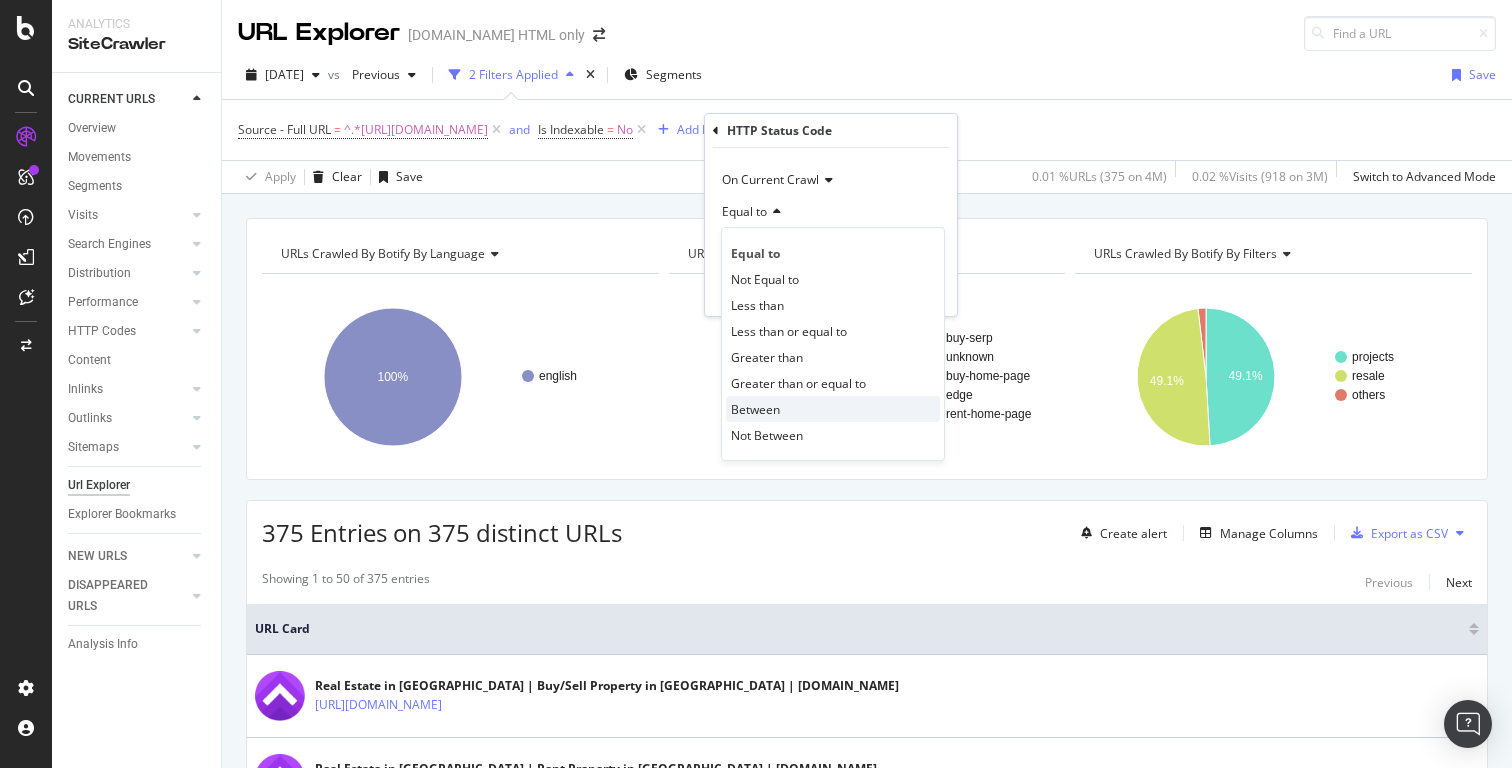click on "Between" at bounding box center (833, 409) 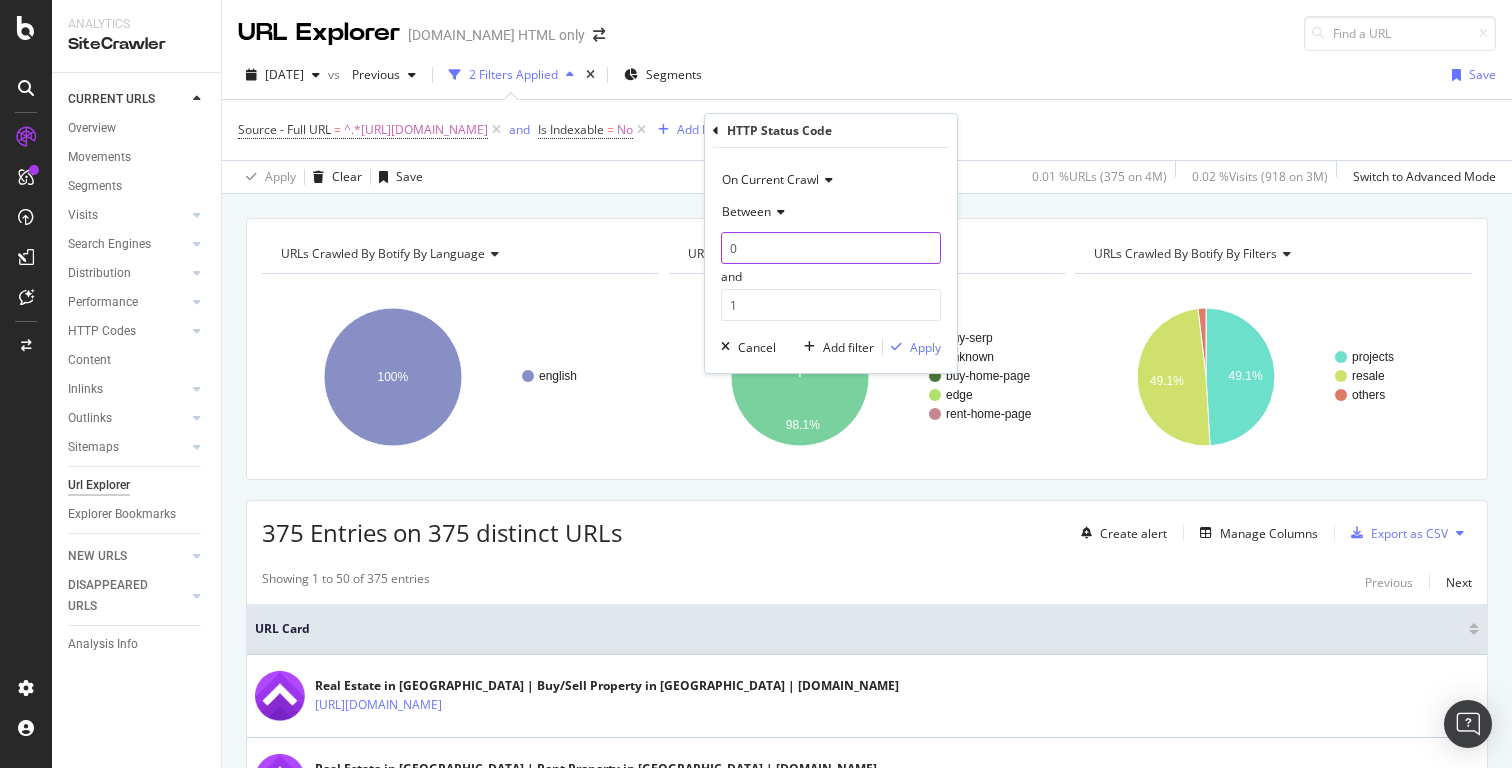 click on "0" at bounding box center [831, 248] 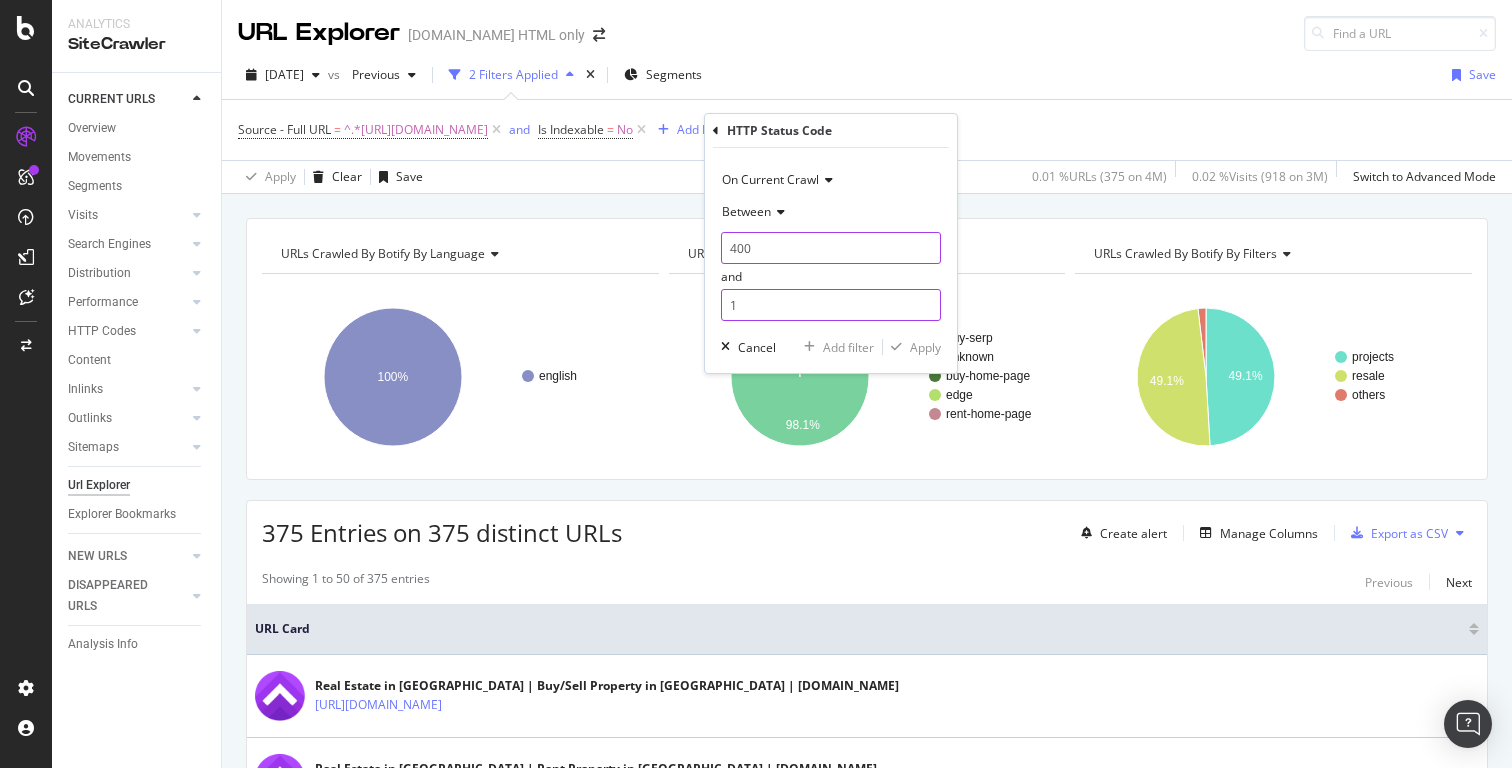 type on "400" 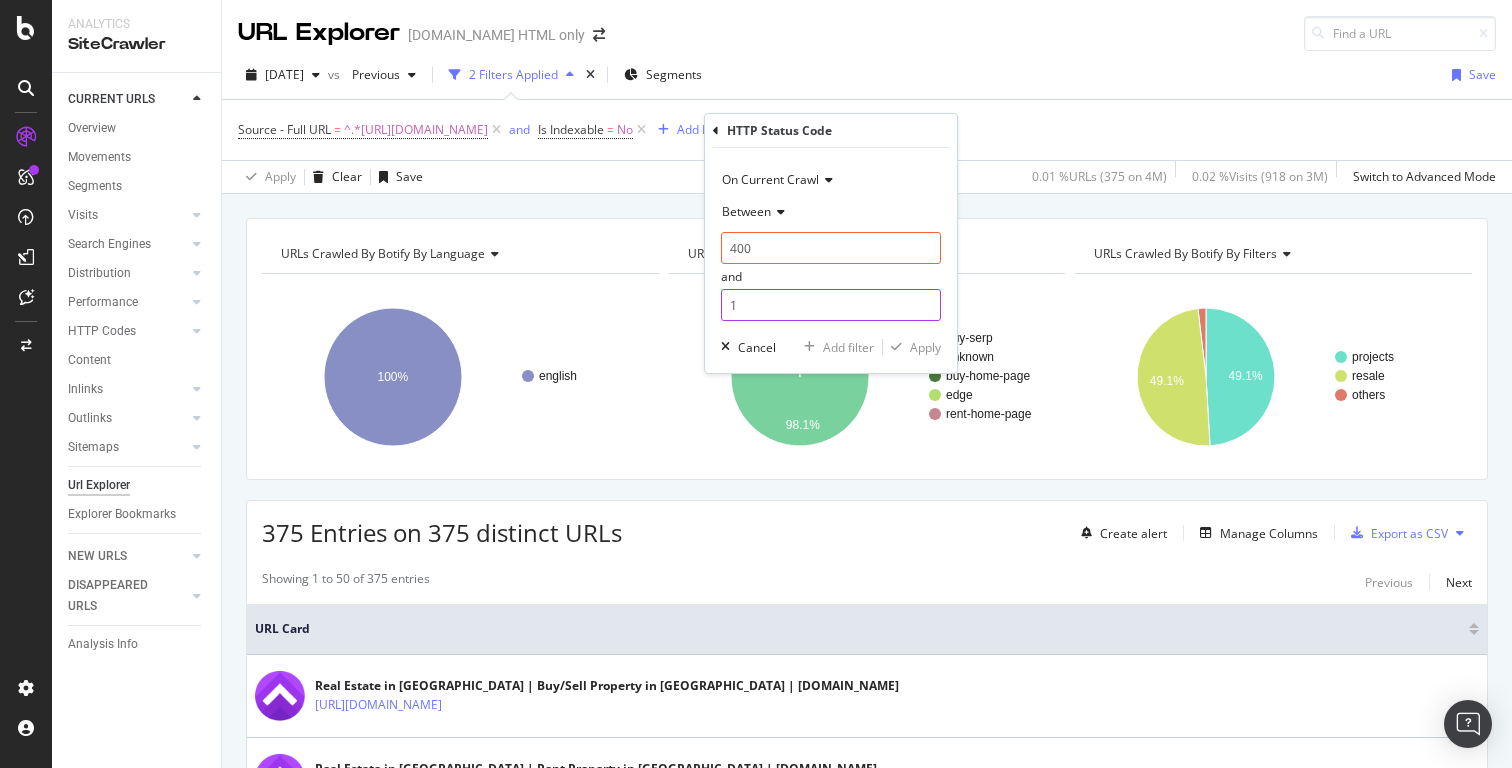 click on "1" at bounding box center [831, 305] 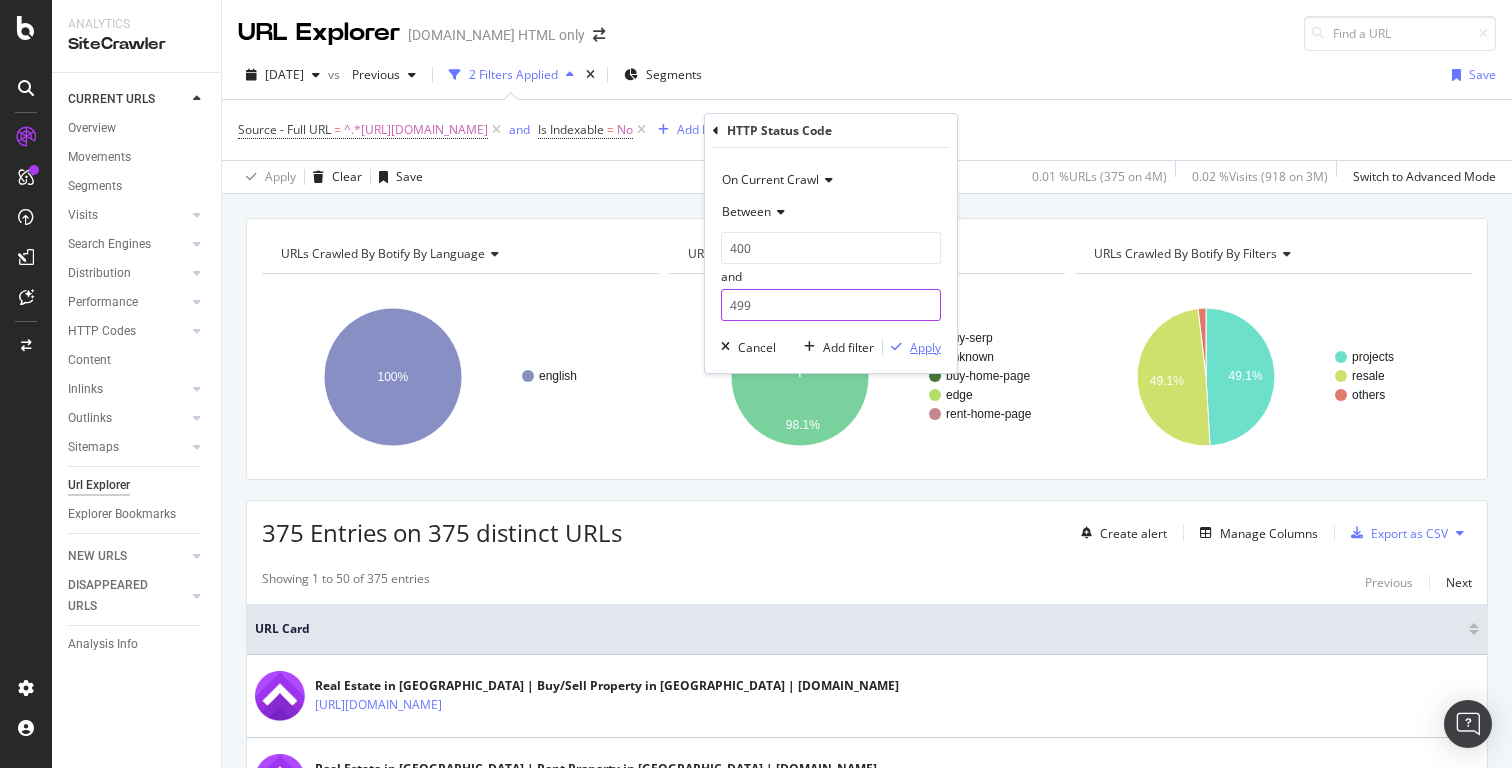 type on "499" 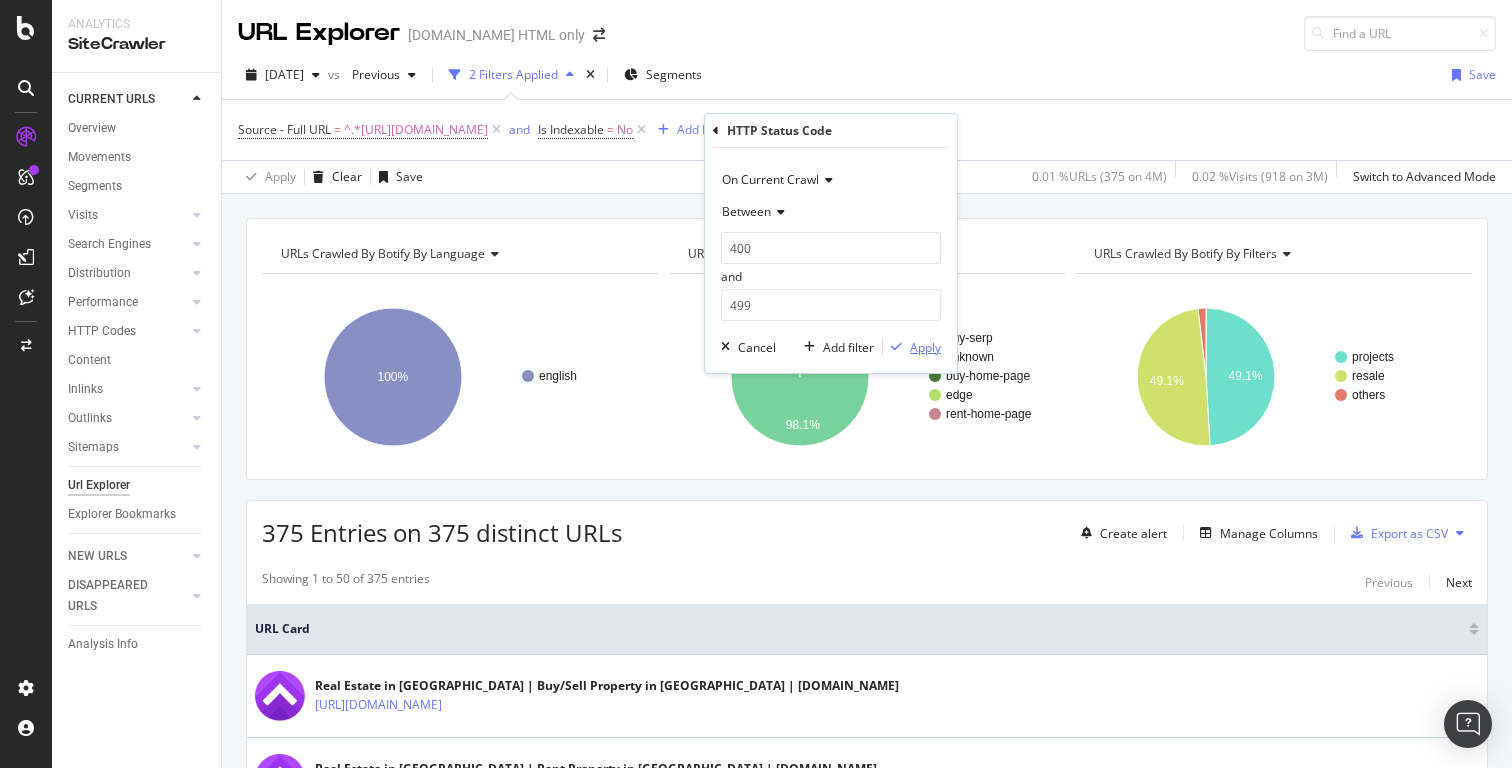 click on "Apply" at bounding box center (925, 347) 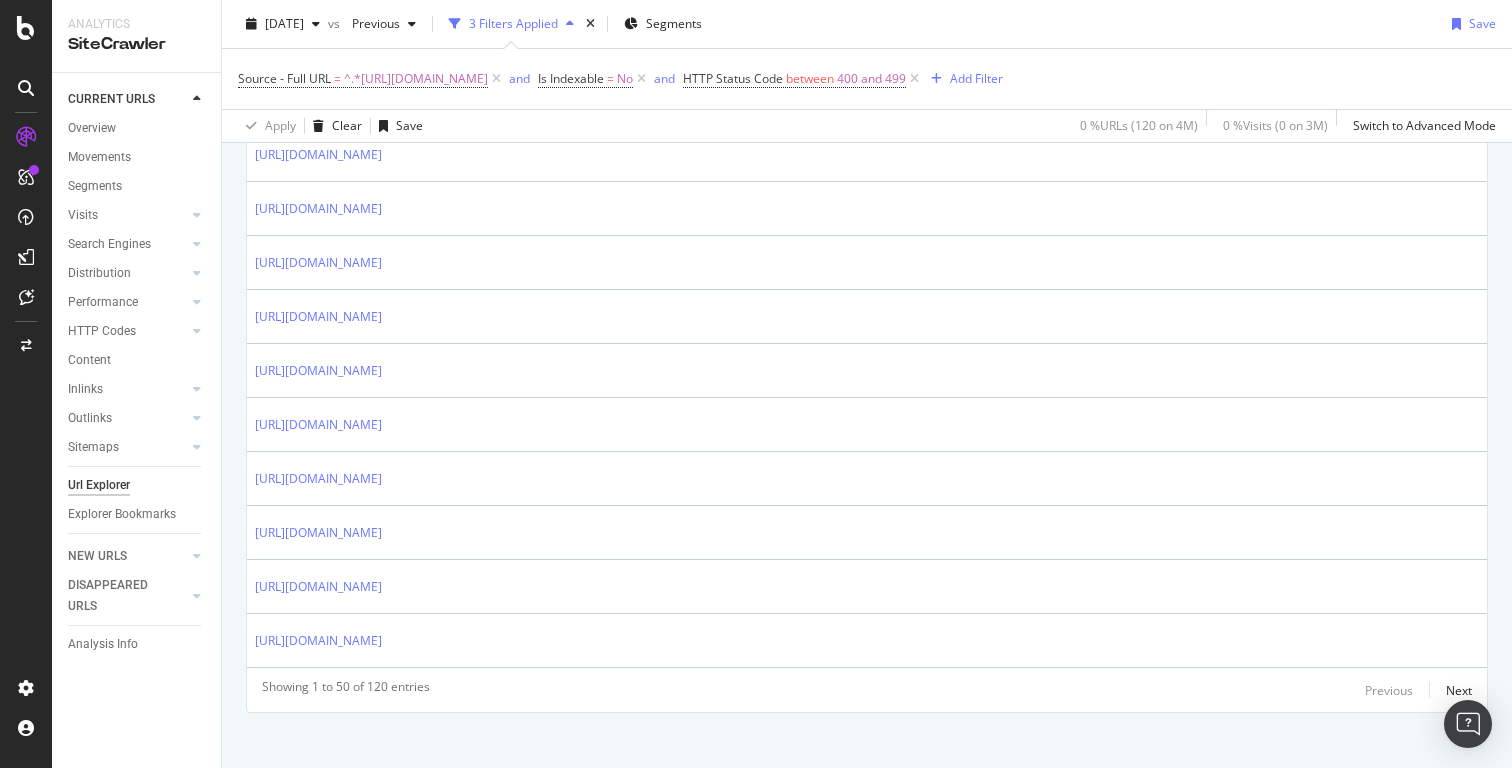 scroll, scrollTop: 2689, scrollLeft: 0, axis: vertical 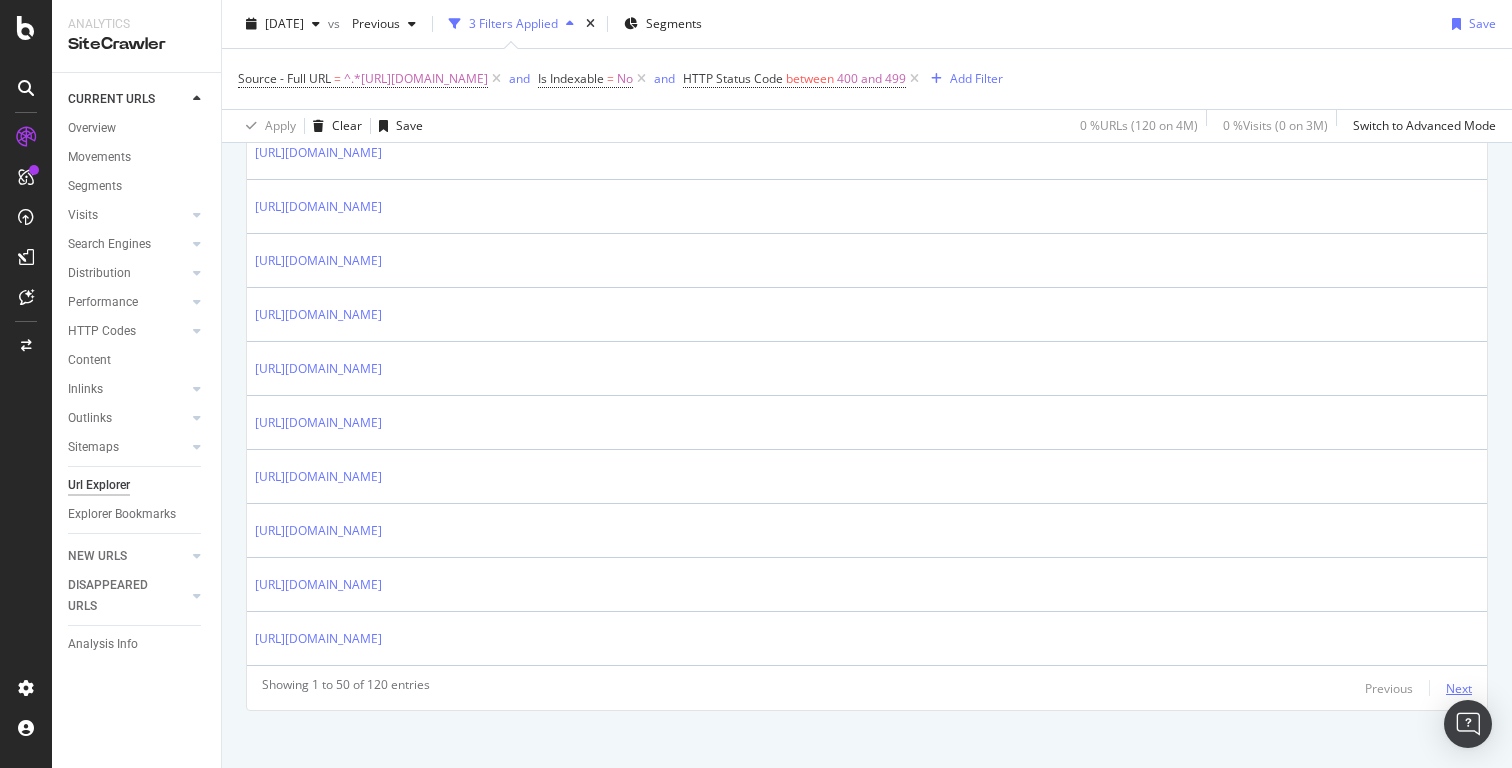 click on "Next" at bounding box center (1459, 688) 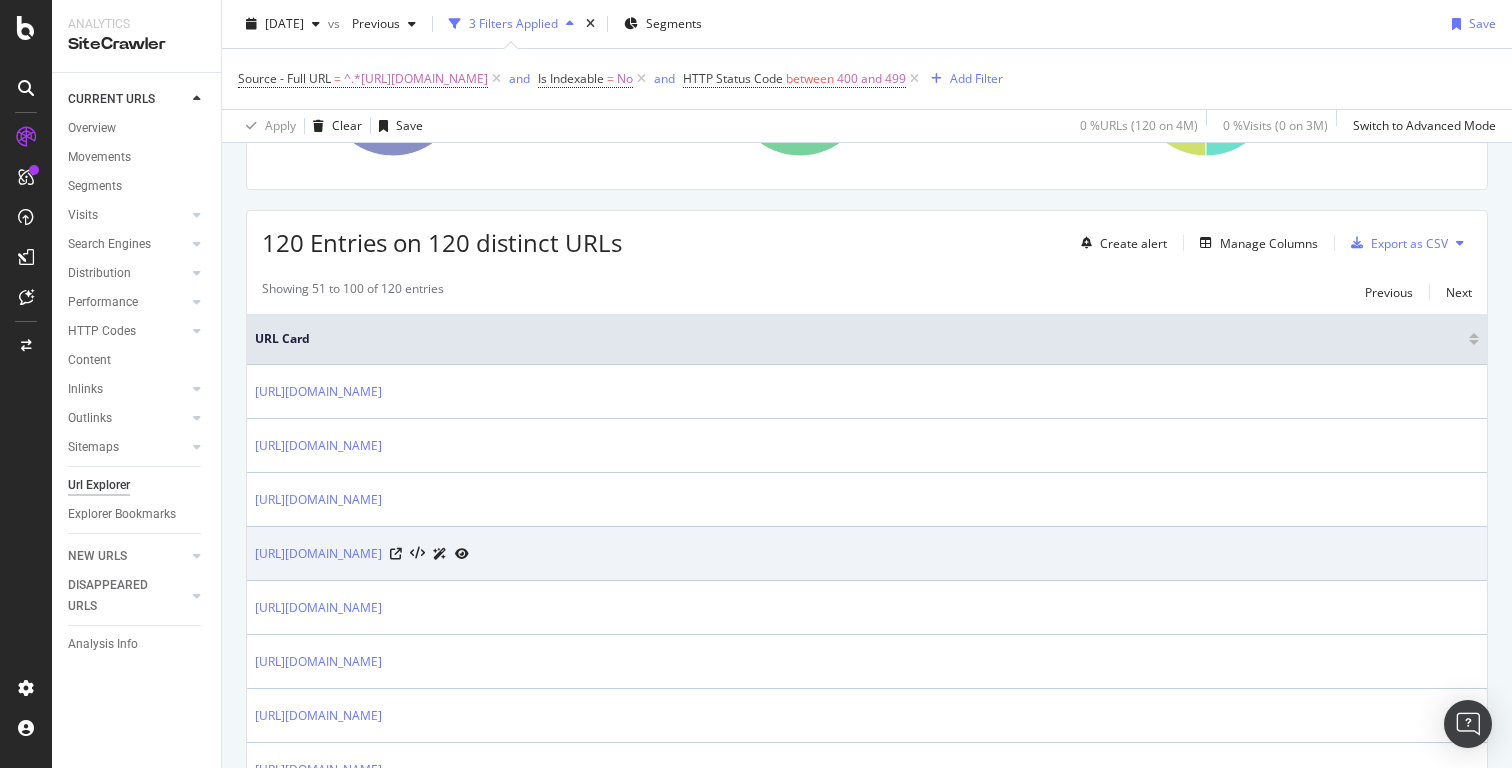 scroll, scrollTop: 221, scrollLeft: 0, axis: vertical 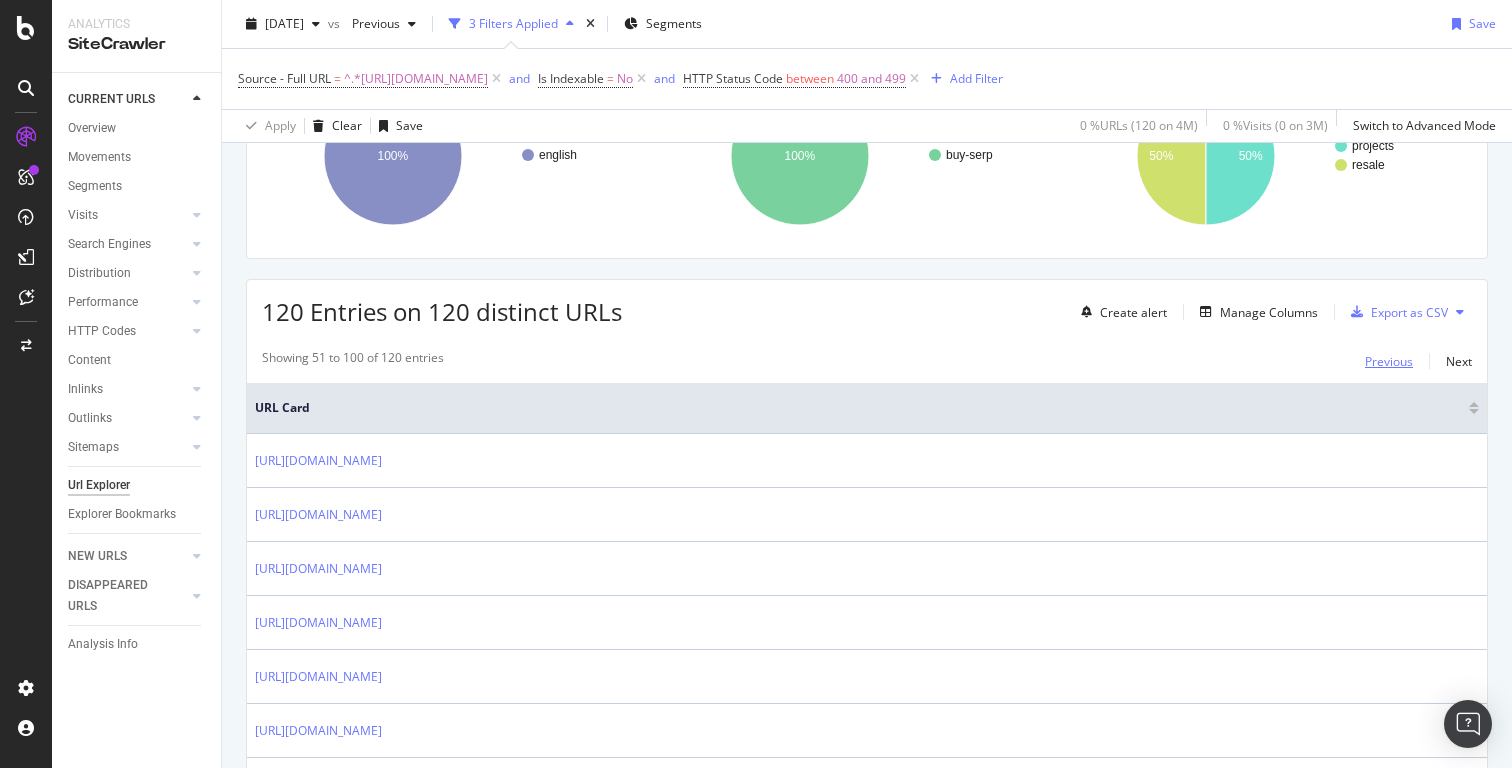 click on "Previous" at bounding box center [1389, 361] 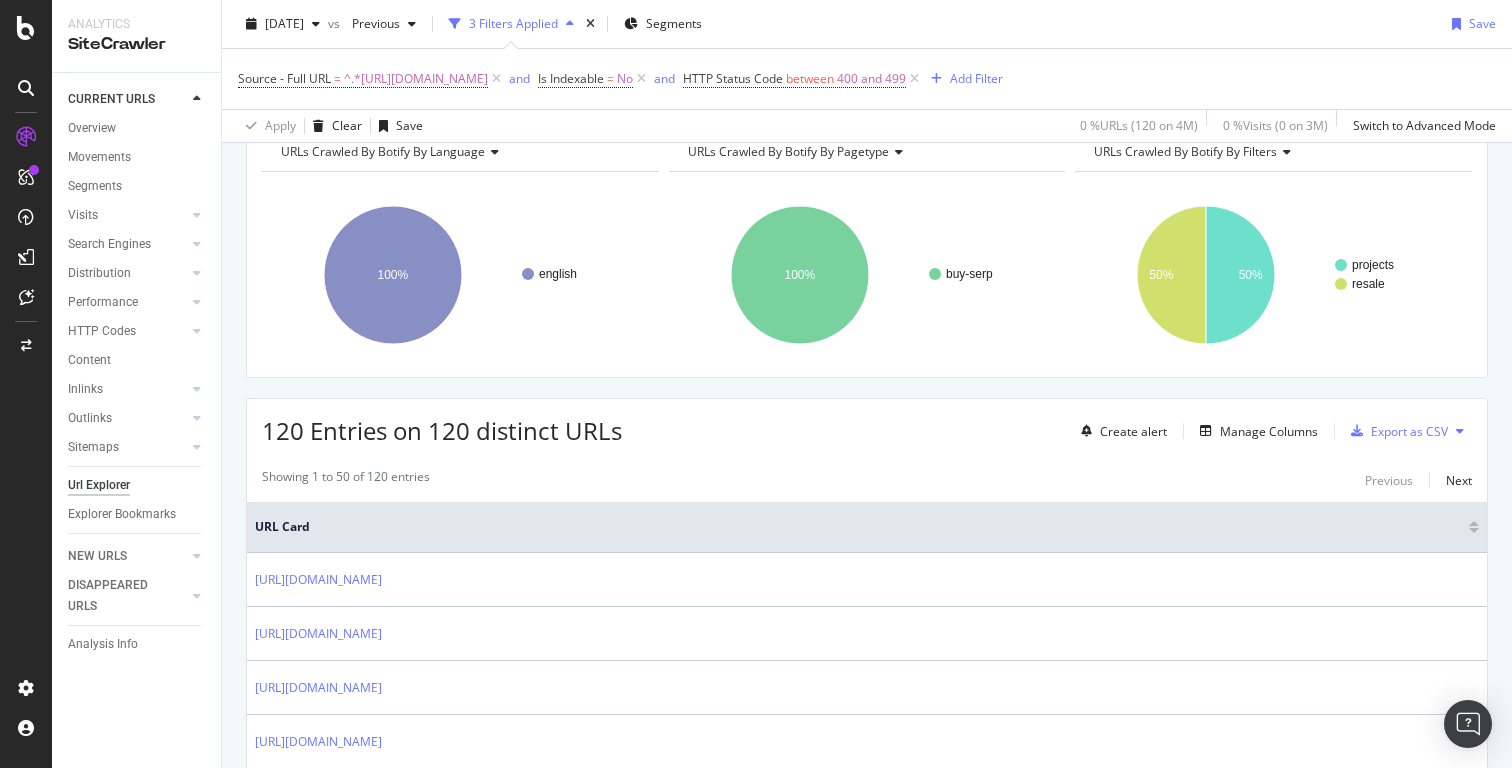 scroll, scrollTop: 221, scrollLeft: 0, axis: vertical 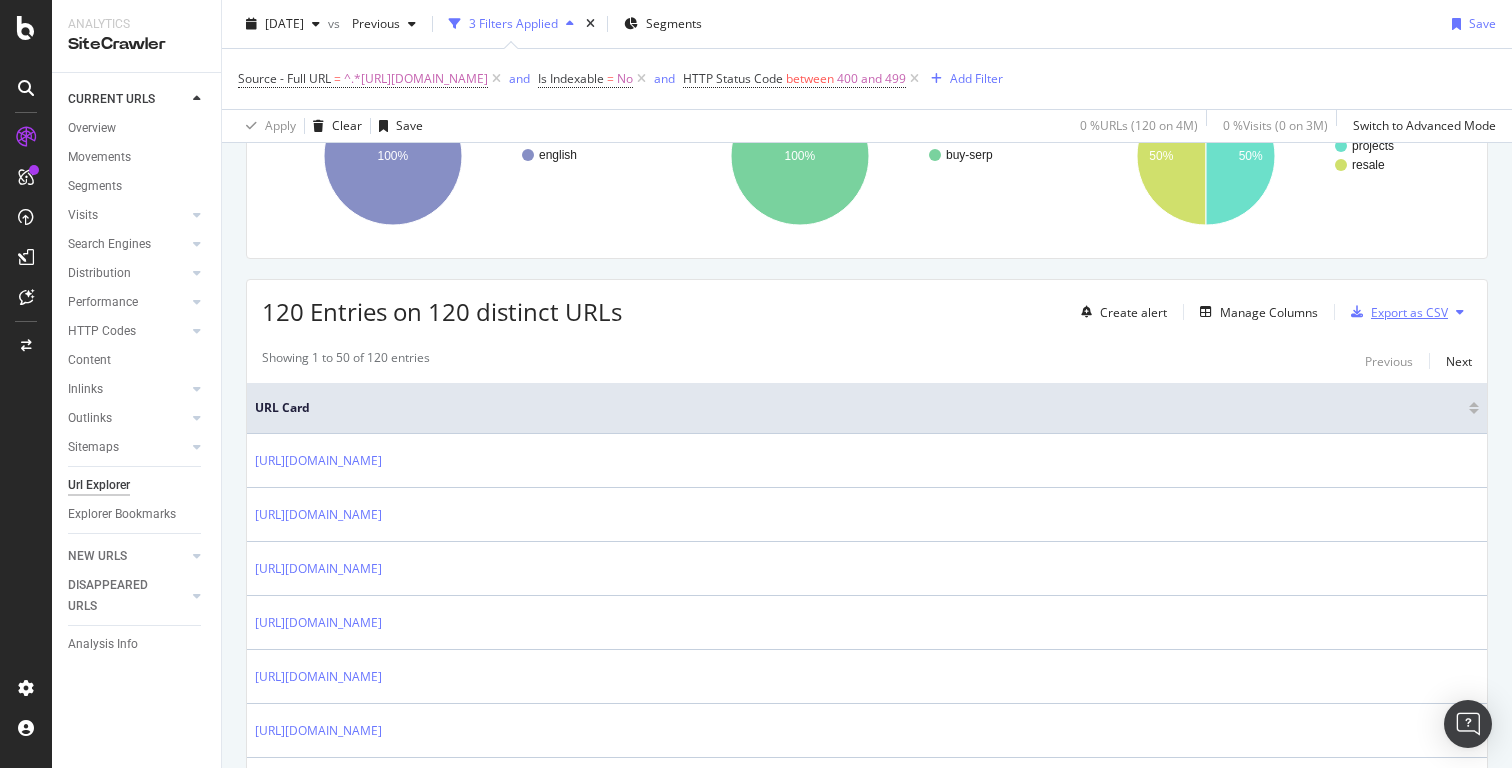click on "Export as CSV" at bounding box center (1409, 312) 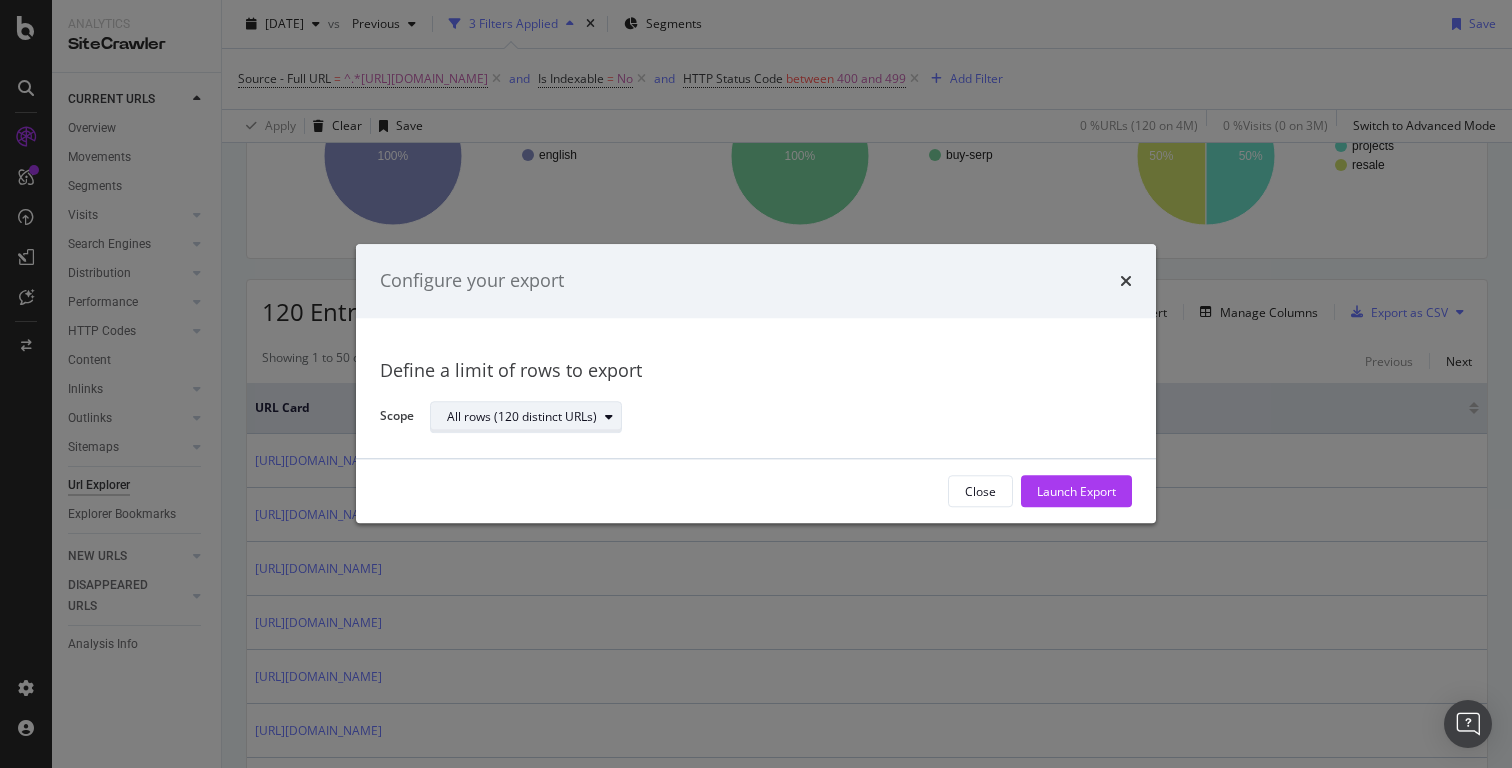 click on "All rows (120 distinct URLs)" at bounding box center [534, 417] 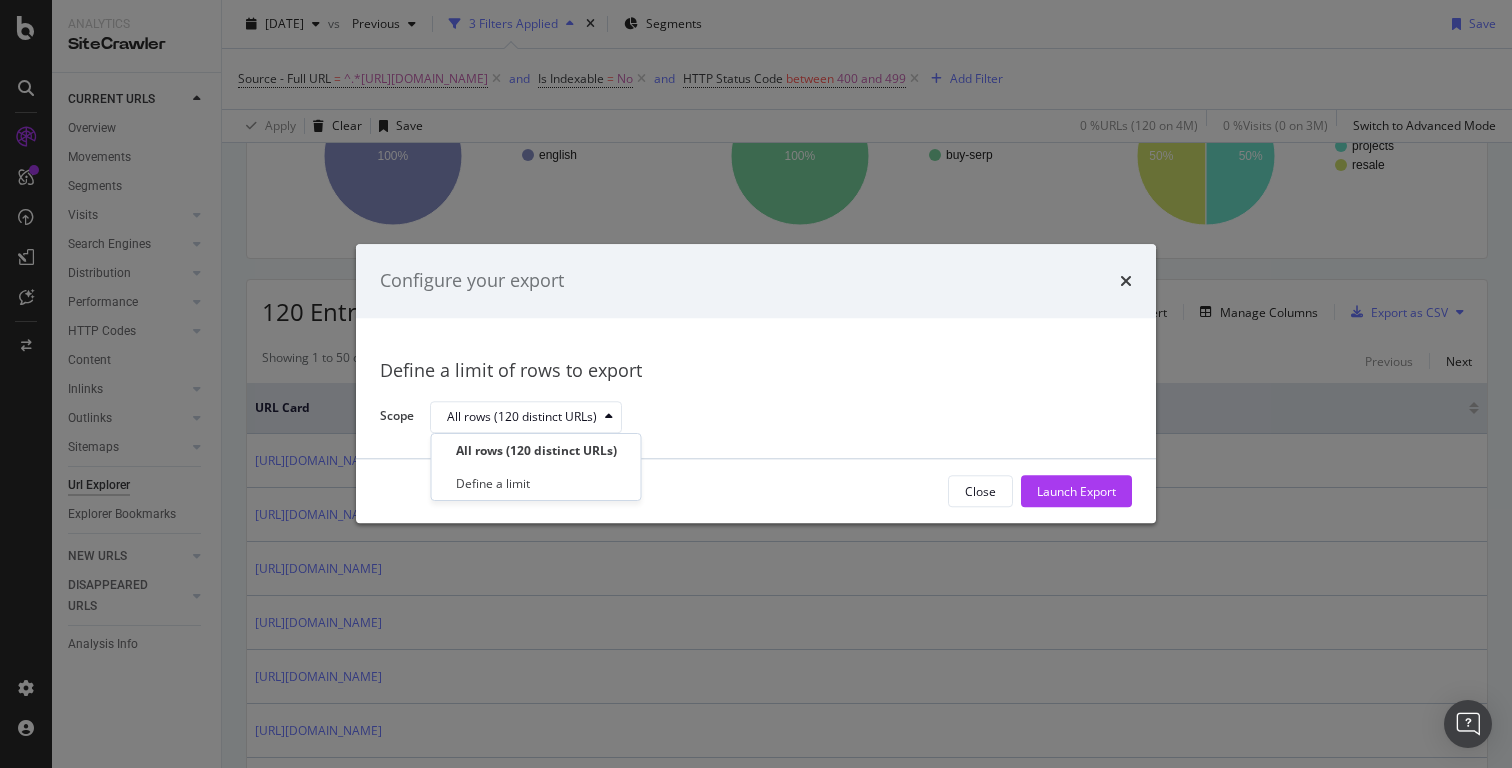 click on "All rows (120 distinct URLs)" at bounding box center [773, 417] 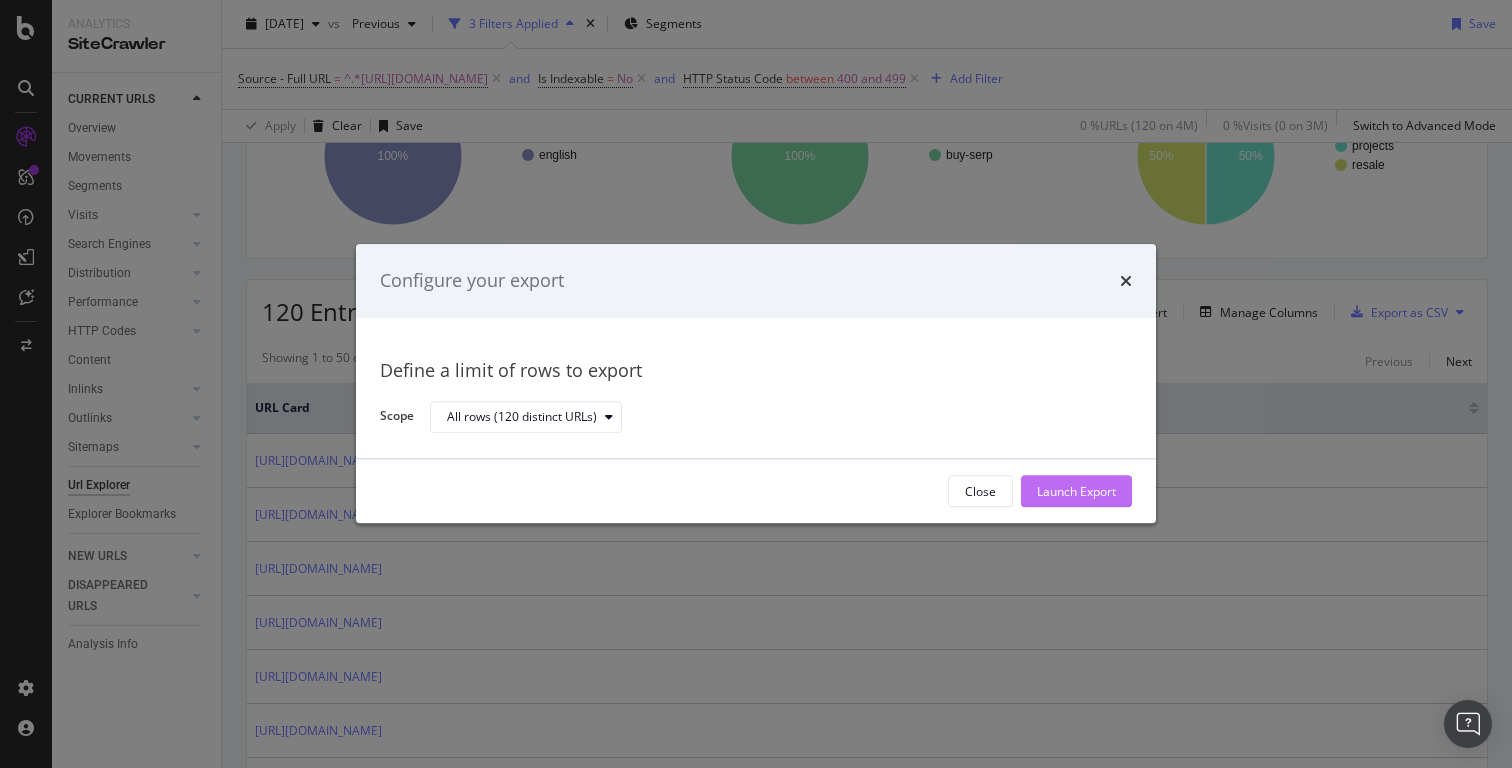 click on "Launch Export" at bounding box center [1076, 491] 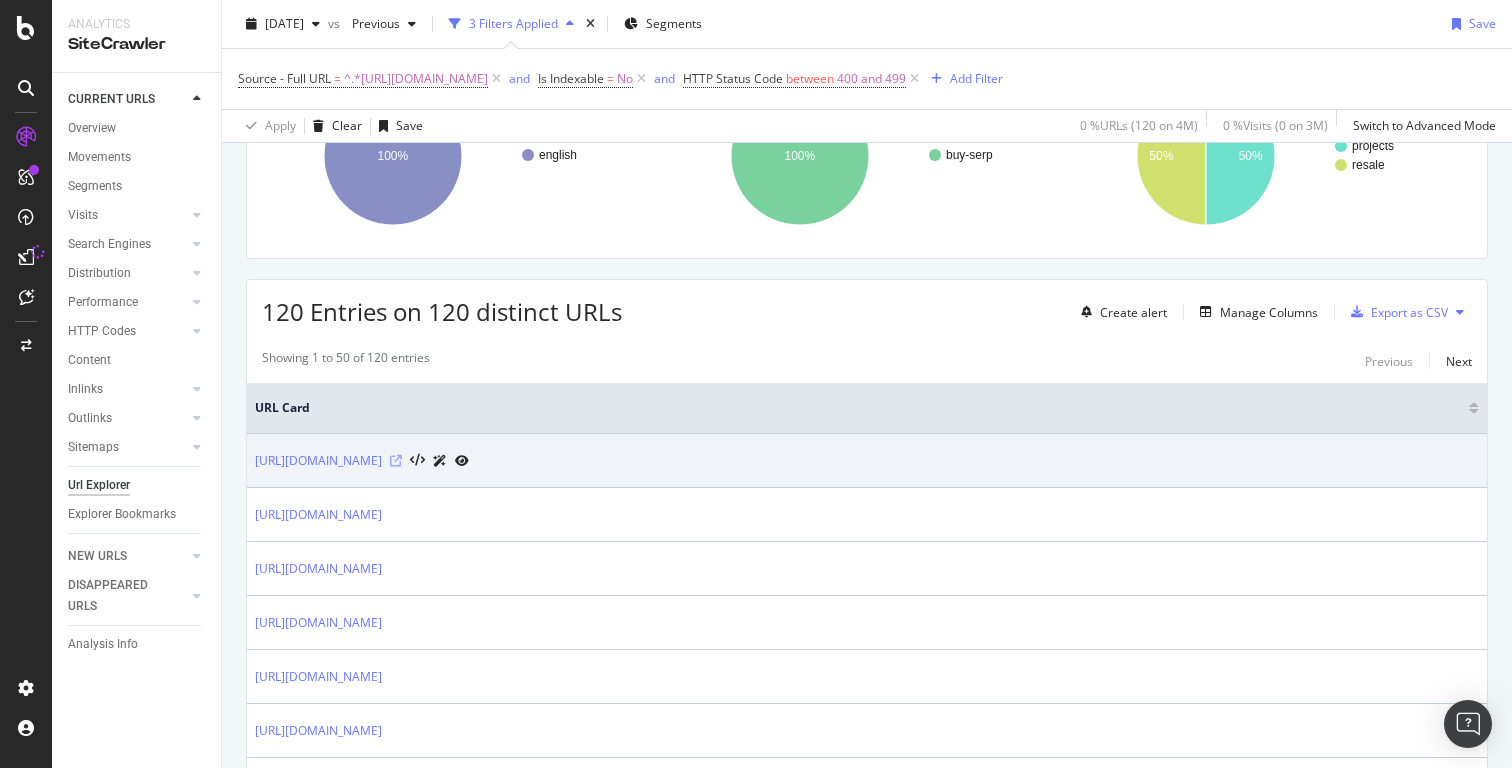 click at bounding box center [396, 461] 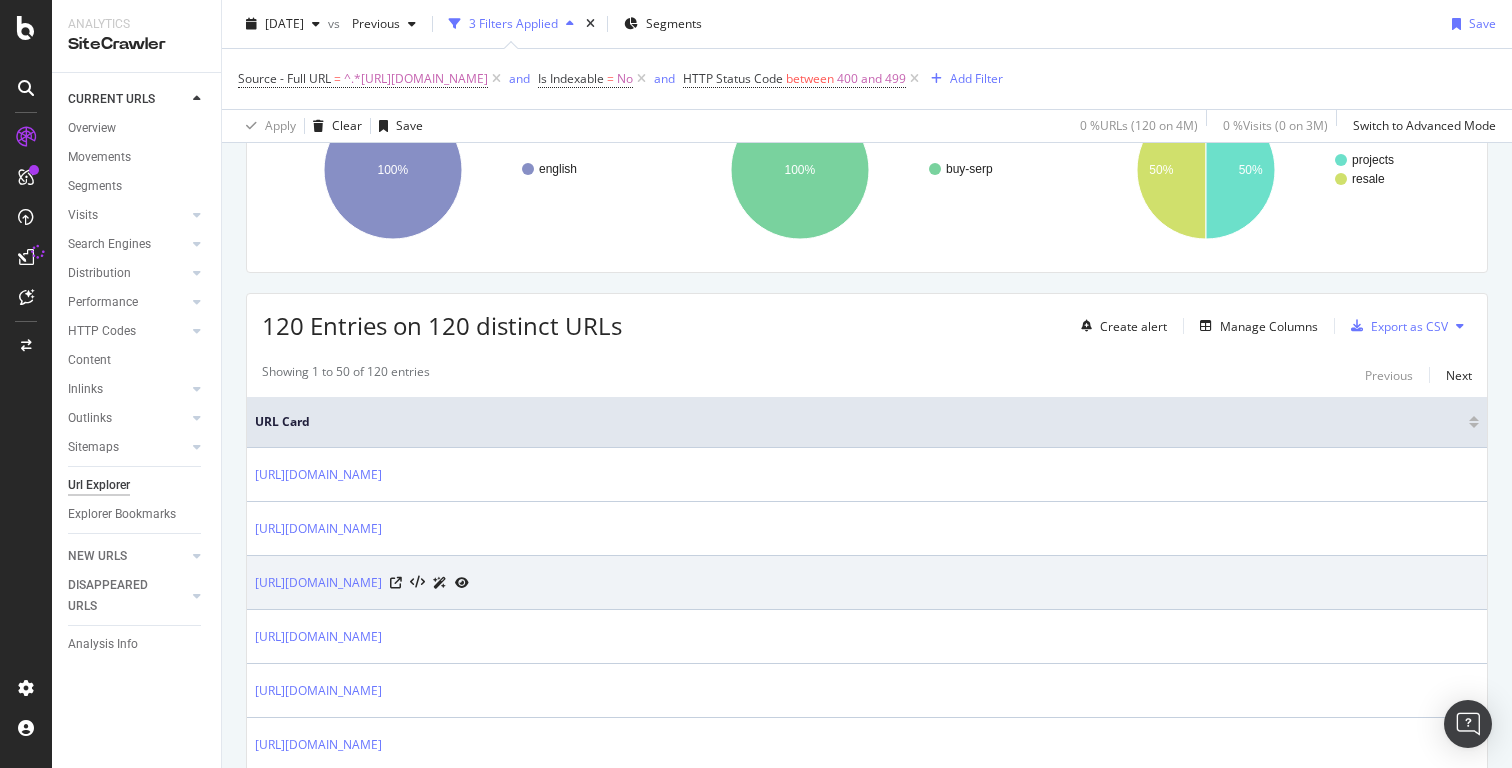 scroll, scrollTop: 210, scrollLeft: 0, axis: vertical 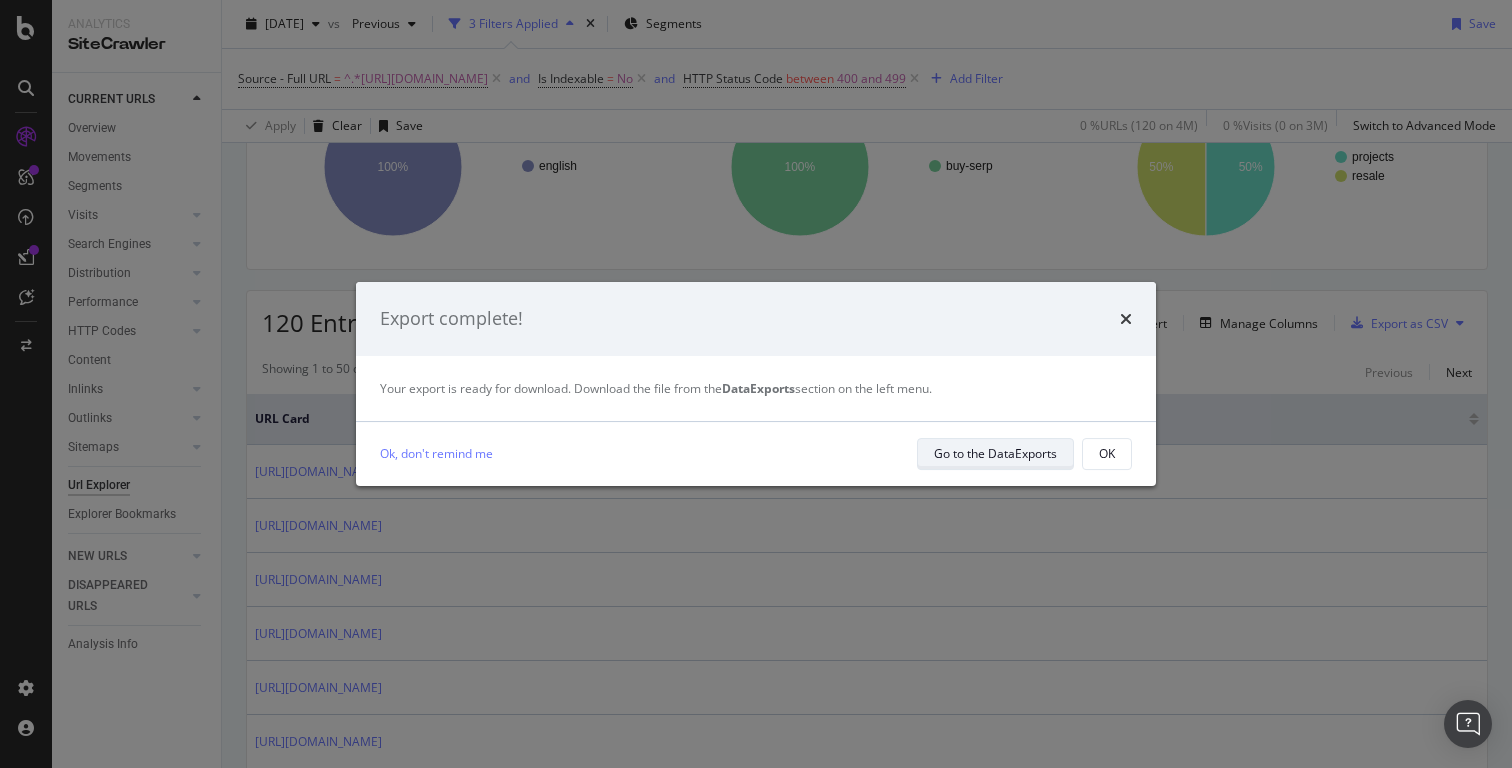 click on "Go to the DataExports" at bounding box center [995, 453] 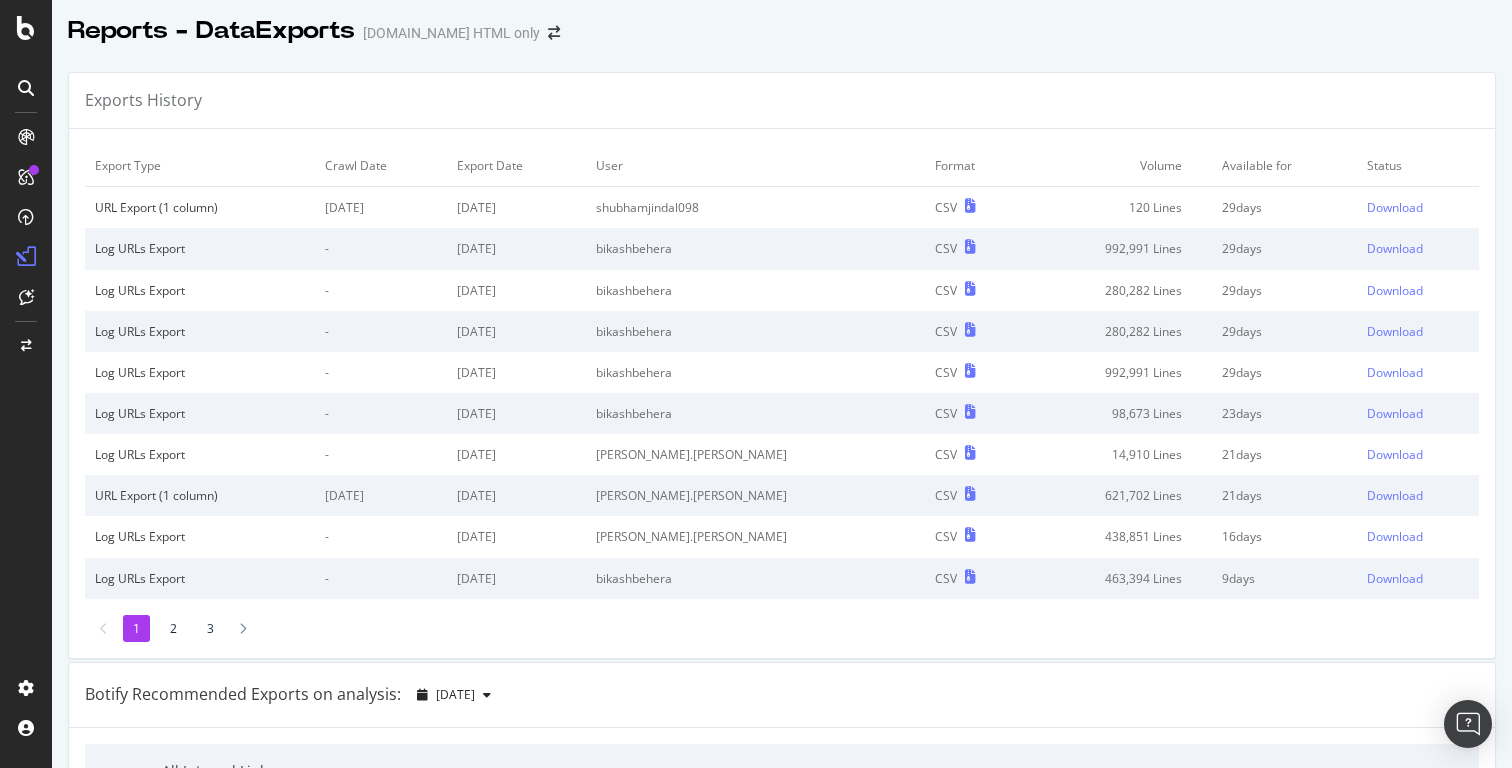 scroll, scrollTop: 0, scrollLeft: 0, axis: both 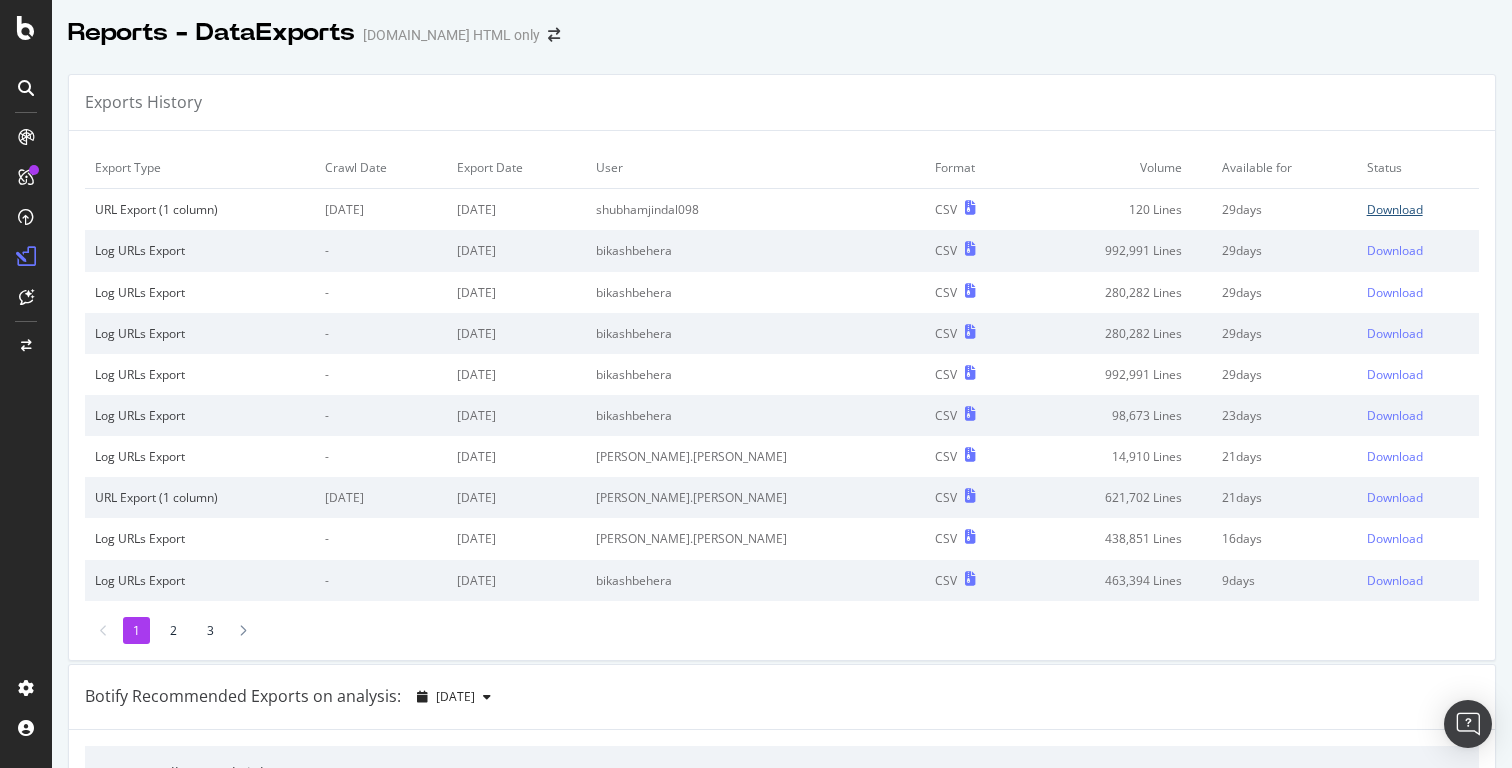 click on "Download" at bounding box center (1395, 209) 